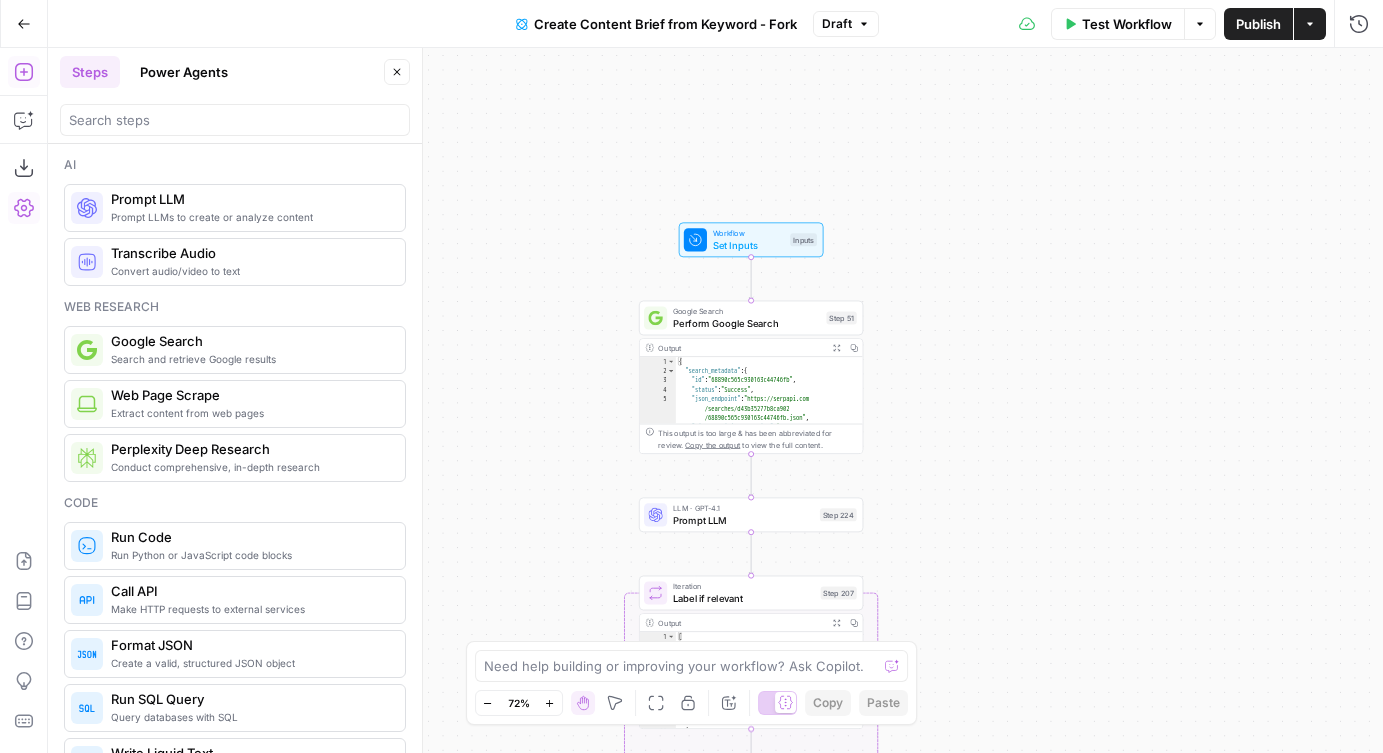 scroll, scrollTop: 0, scrollLeft: 0, axis: both 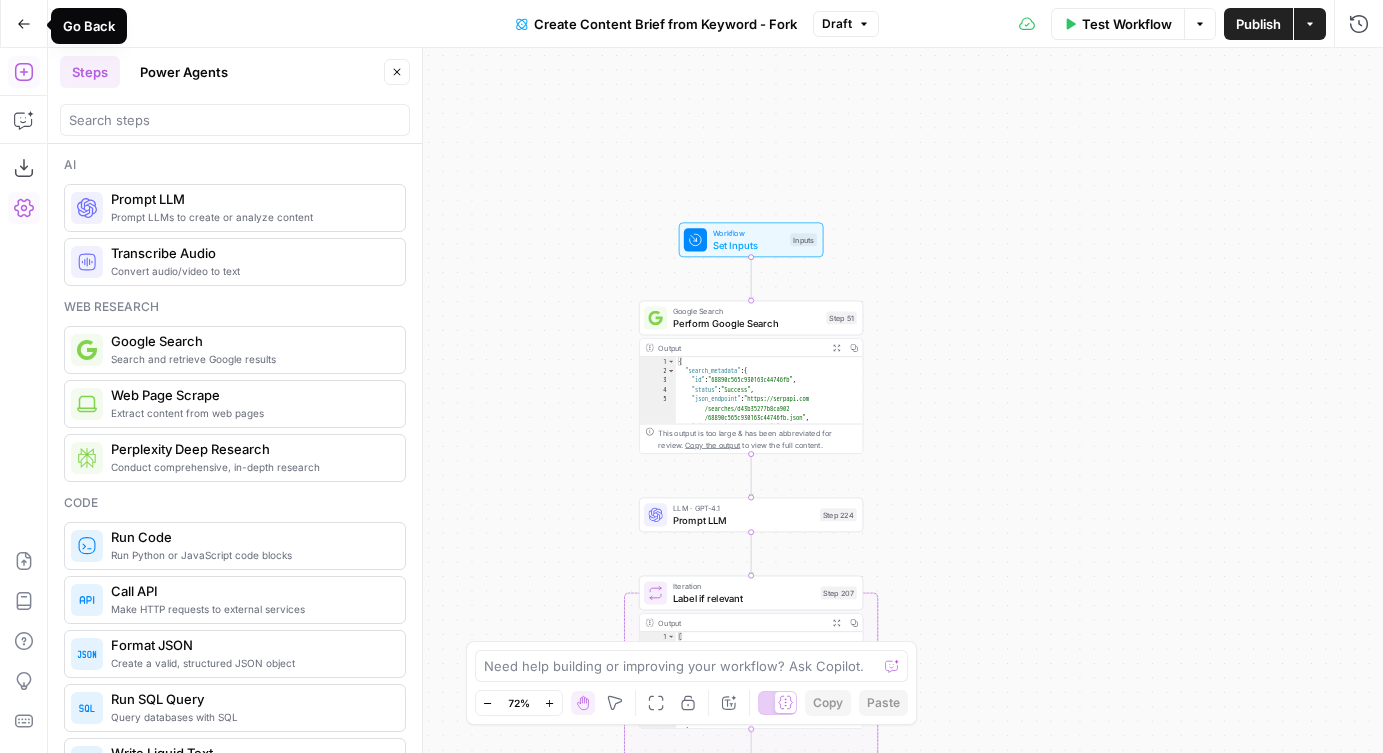 click 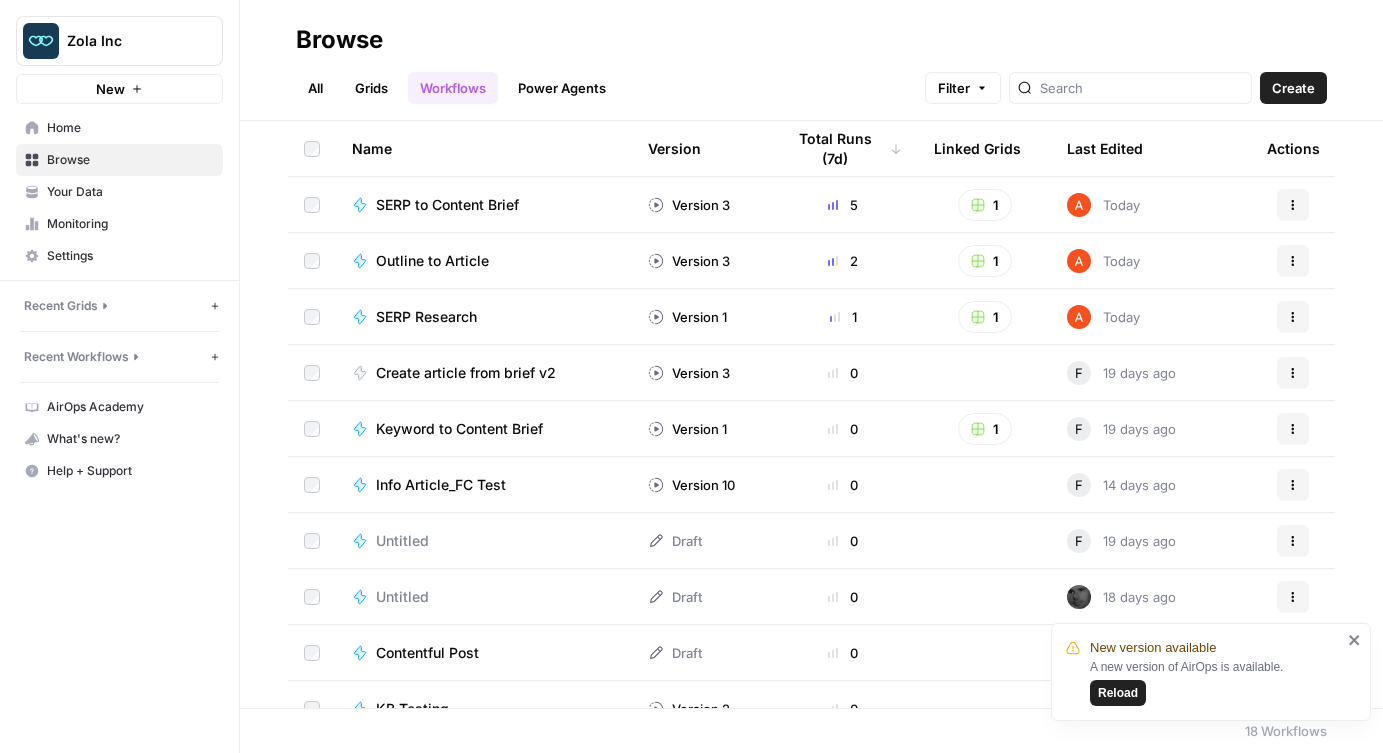 click on "Your Data" at bounding box center [130, 192] 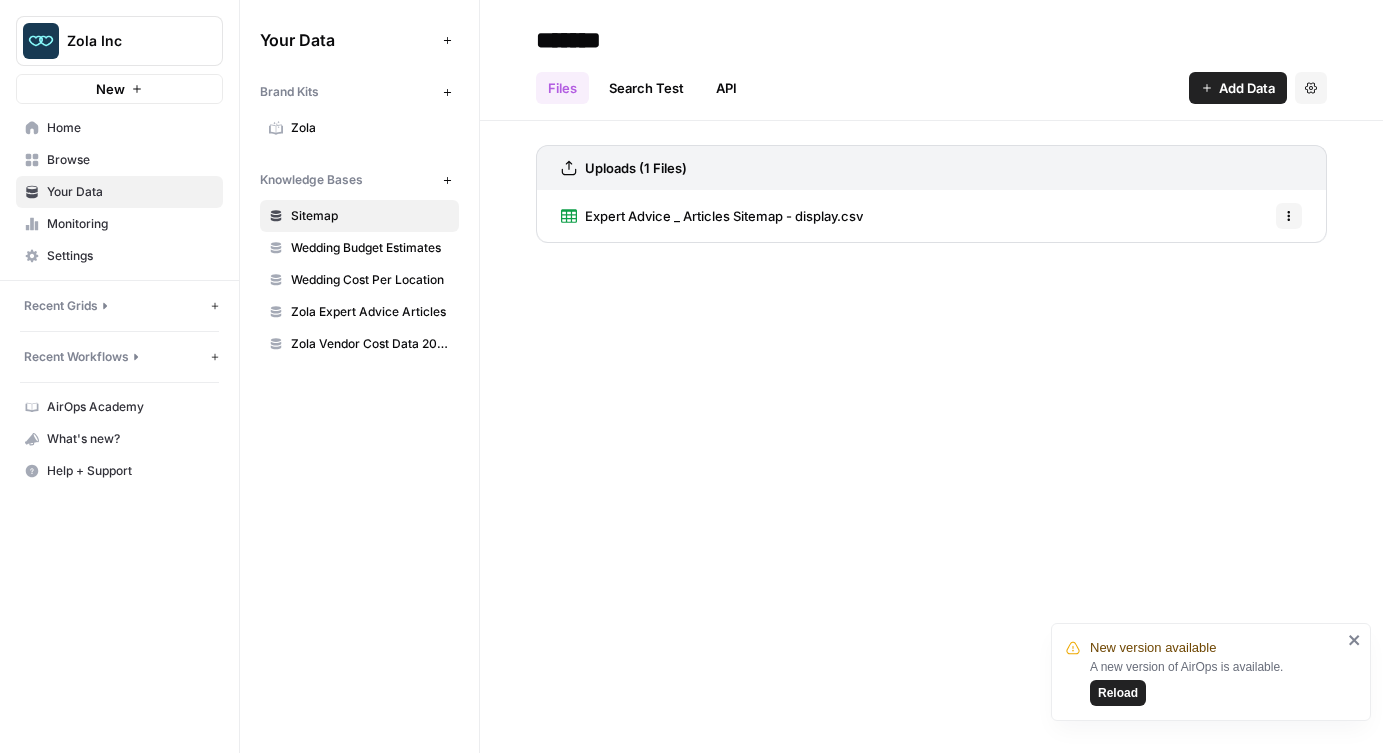 click on "Wedding Budget Estimates" at bounding box center (359, 248) 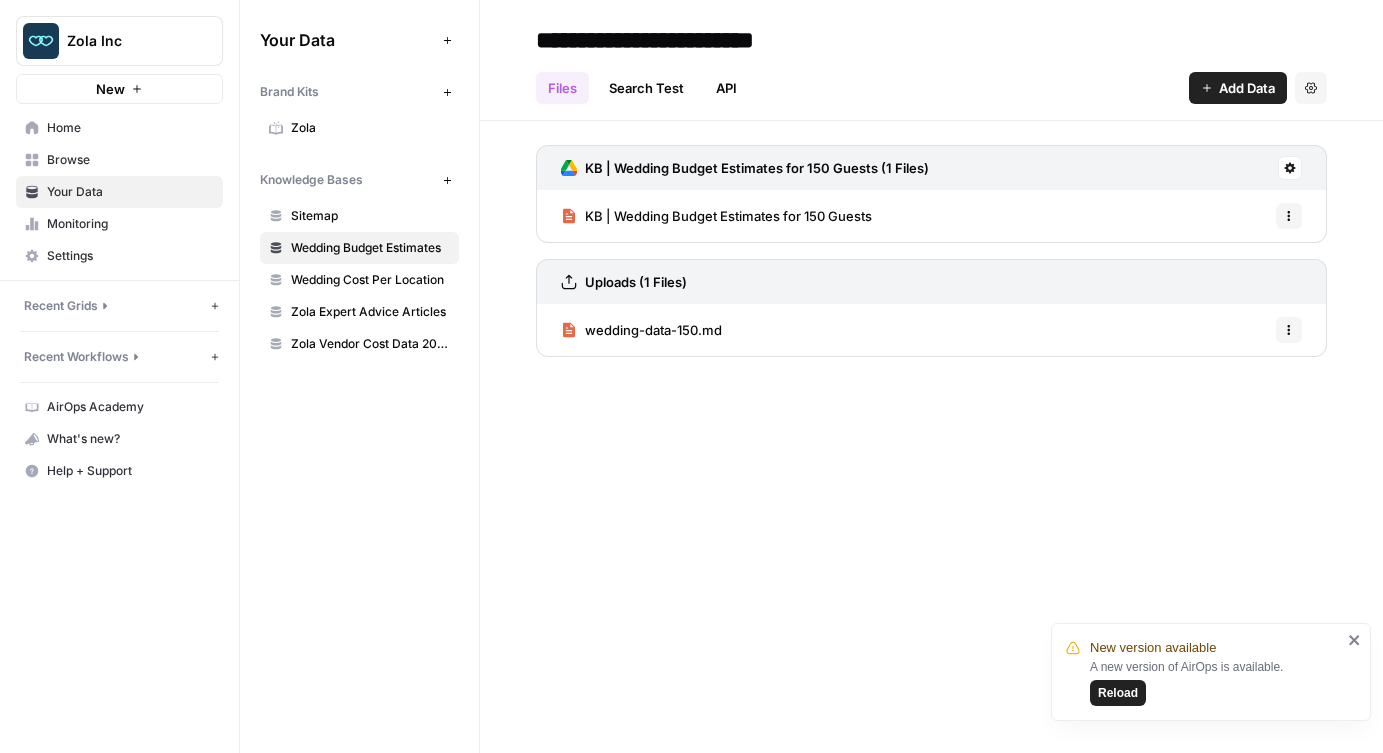 click on "KB | Wedding Budget Estimates for 150 Guests" at bounding box center [728, 216] 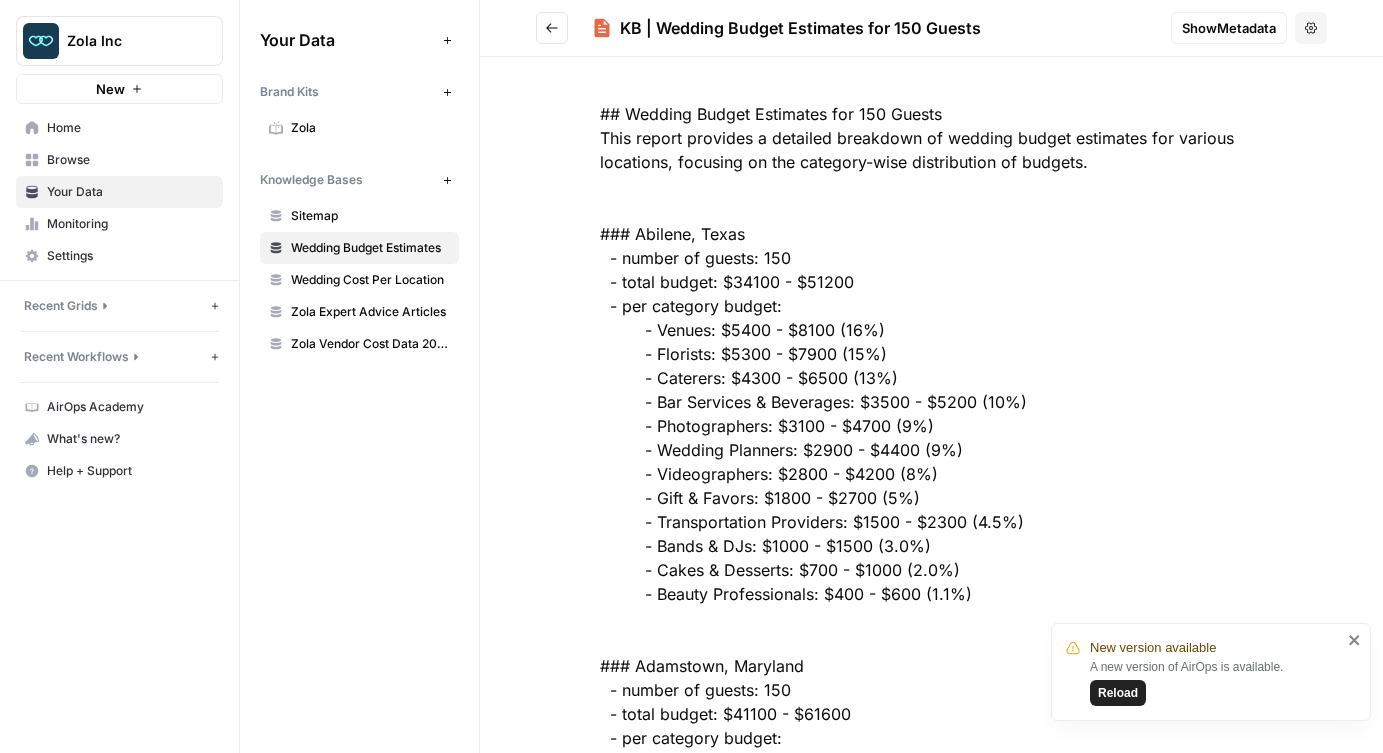 scroll, scrollTop: 0, scrollLeft: 0, axis: both 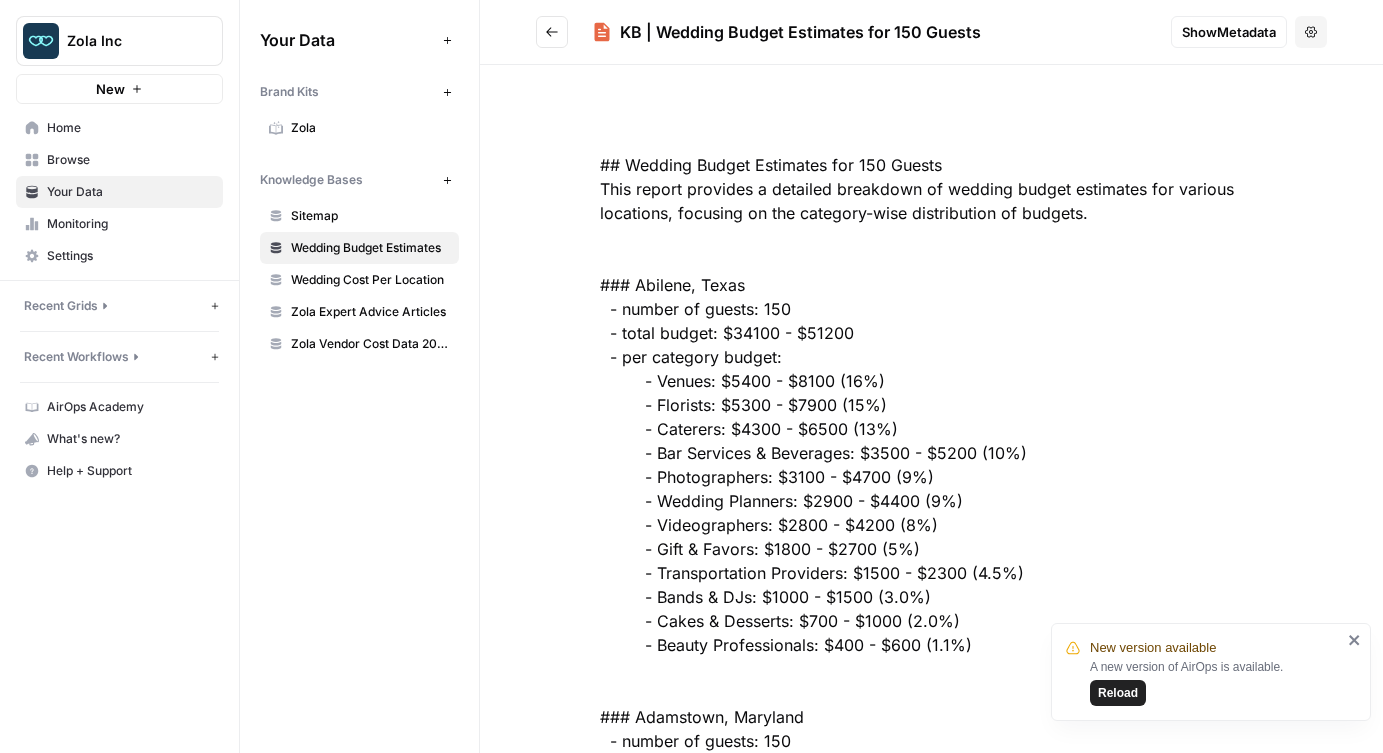 click 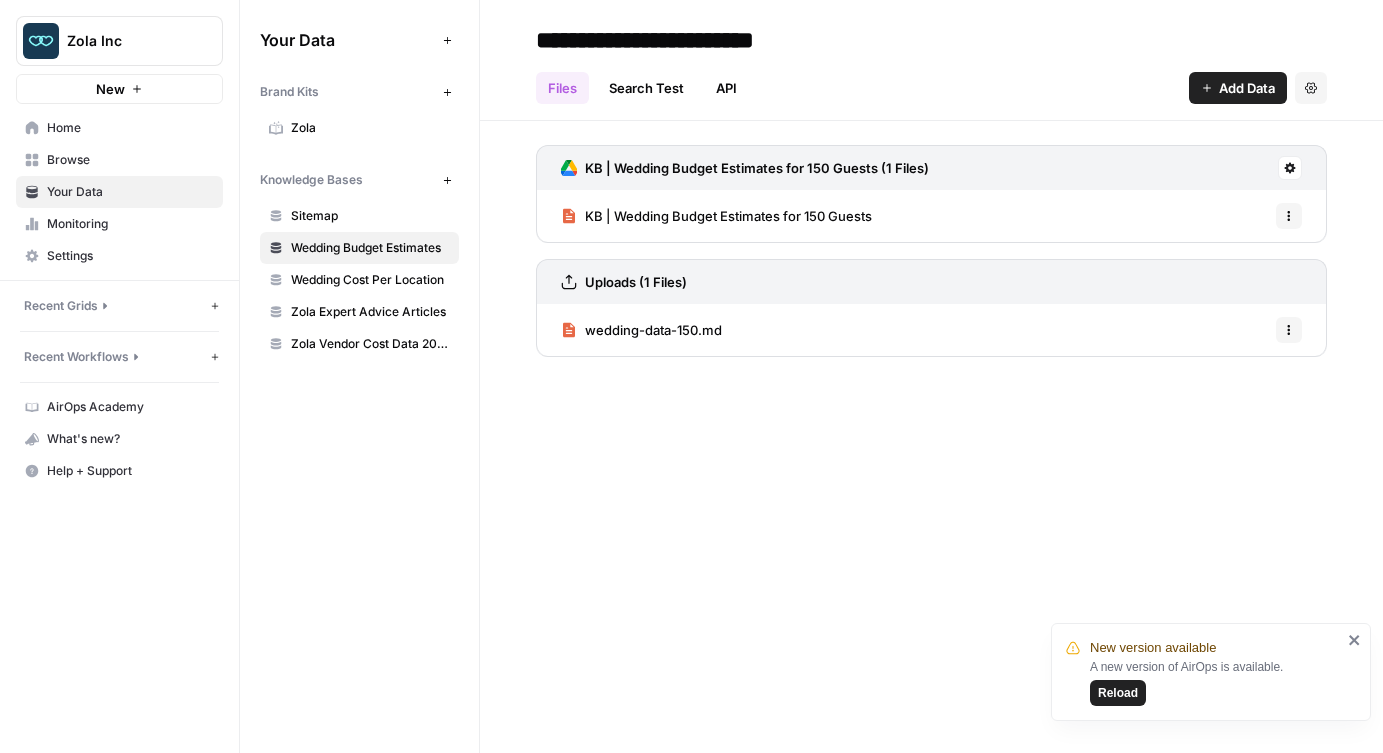 click on "Zola Vendor Cost Data 2025" at bounding box center (370, 344) 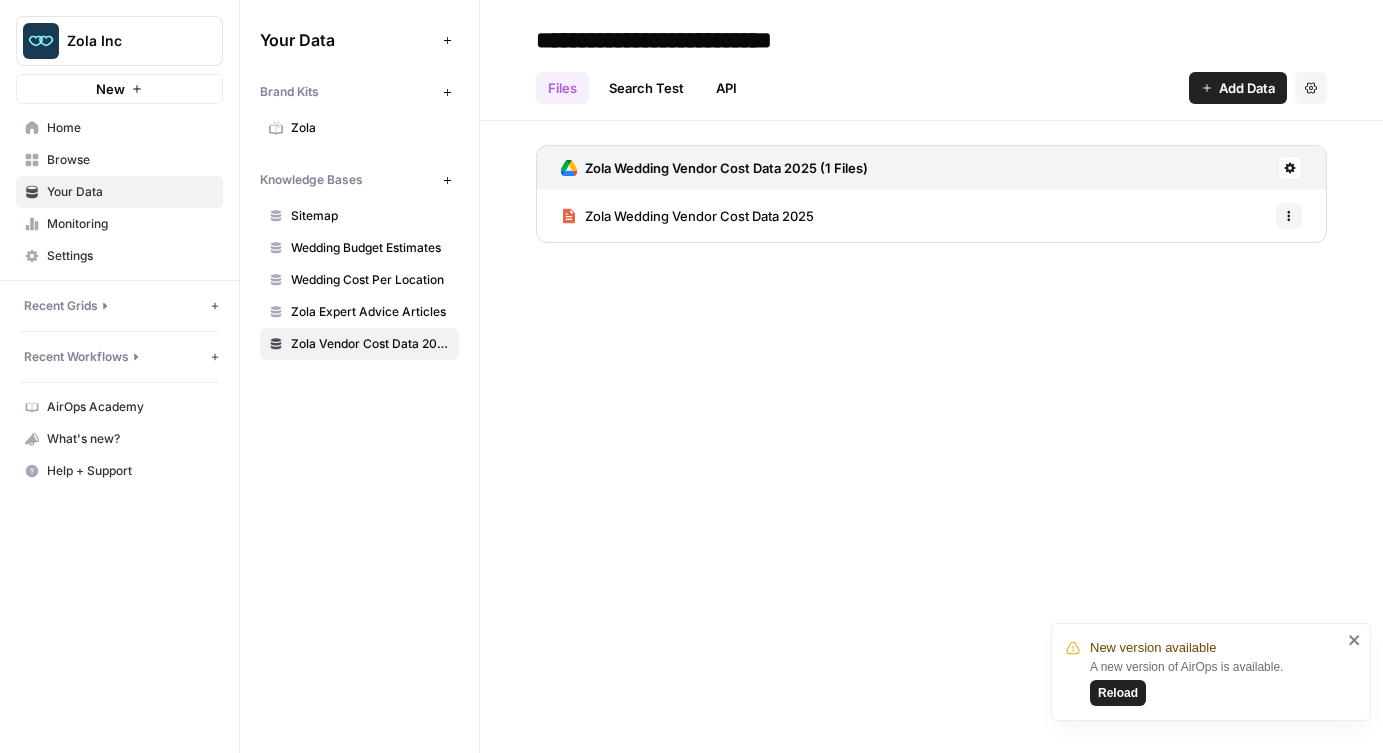 click on "Zola Wedding Vendor Cost Data 2025" at bounding box center (699, 216) 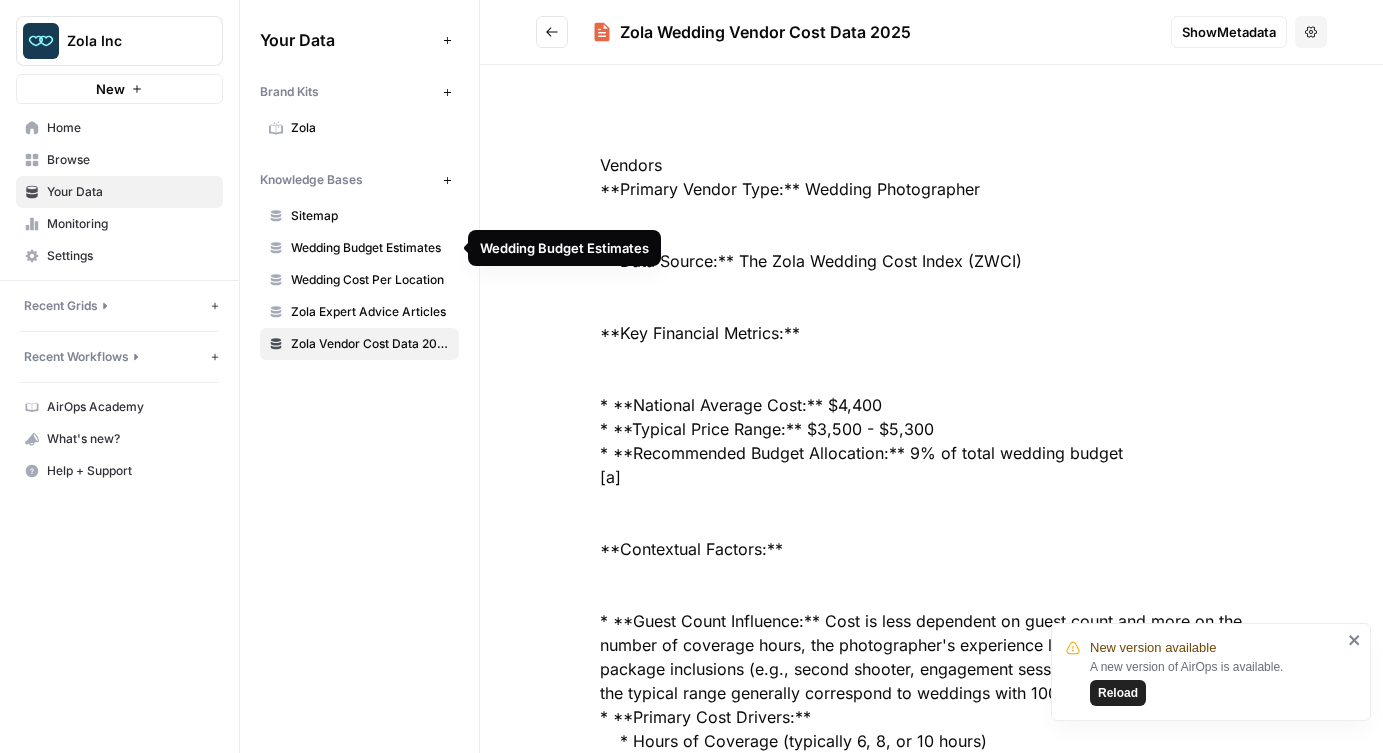 click on "Wedding Budget Estimates" at bounding box center (370, 248) 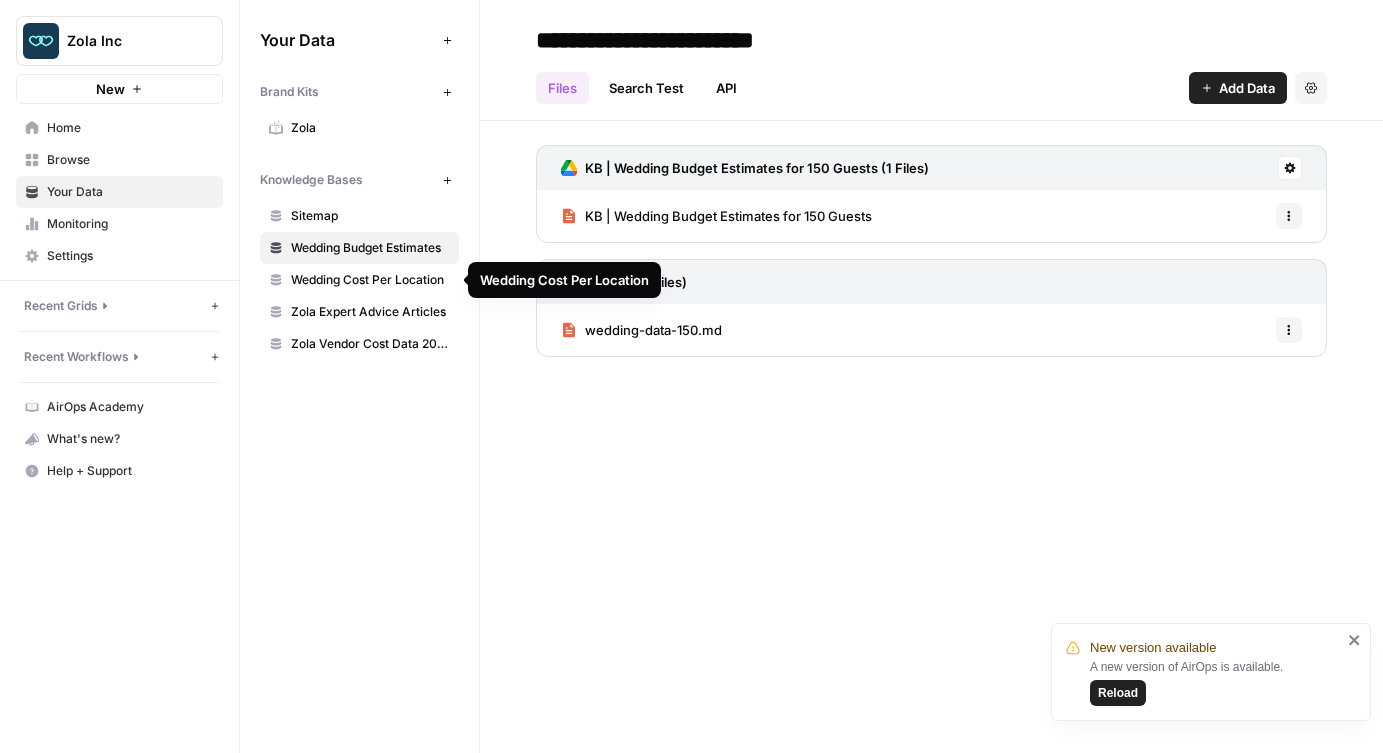 click on "Wedding Cost Per Location" at bounding box center [370, 280] 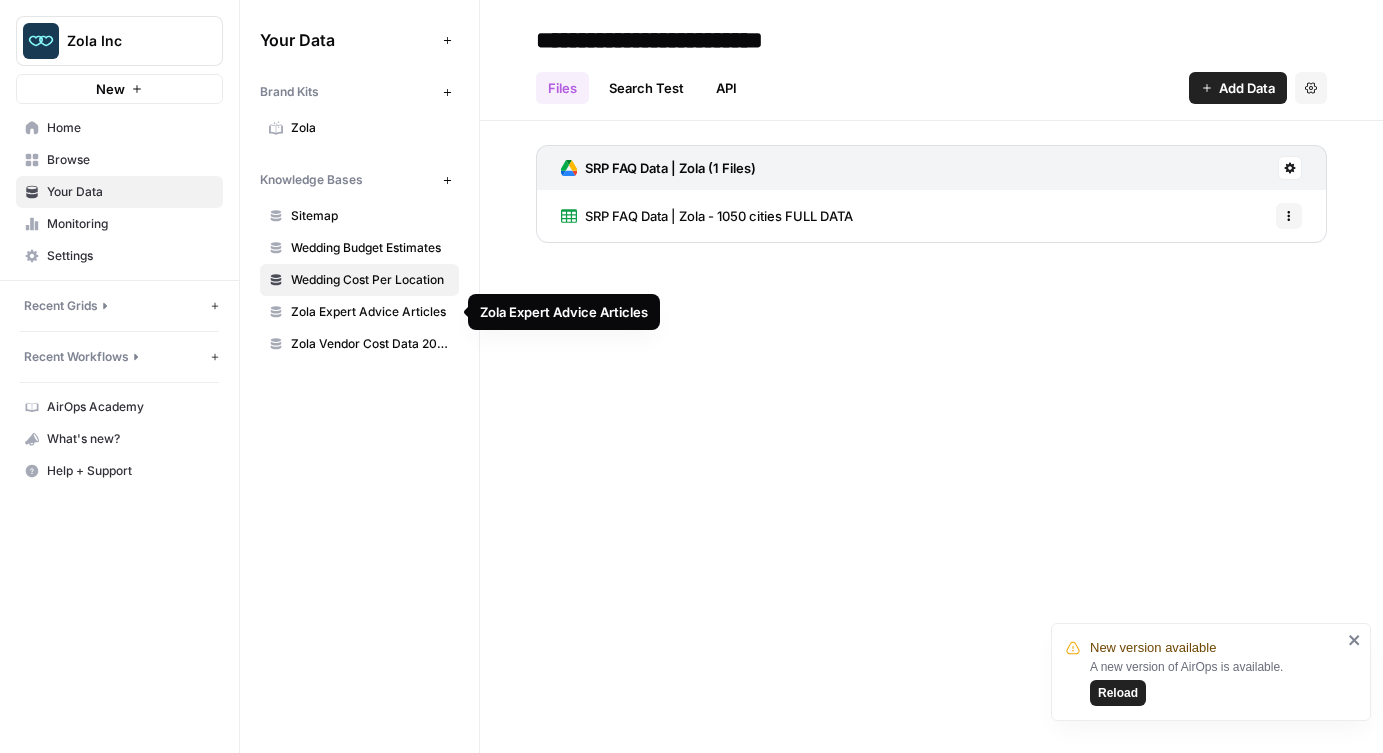 click on "Zola Expert Advice Articles" at bounding box center [370, 312] 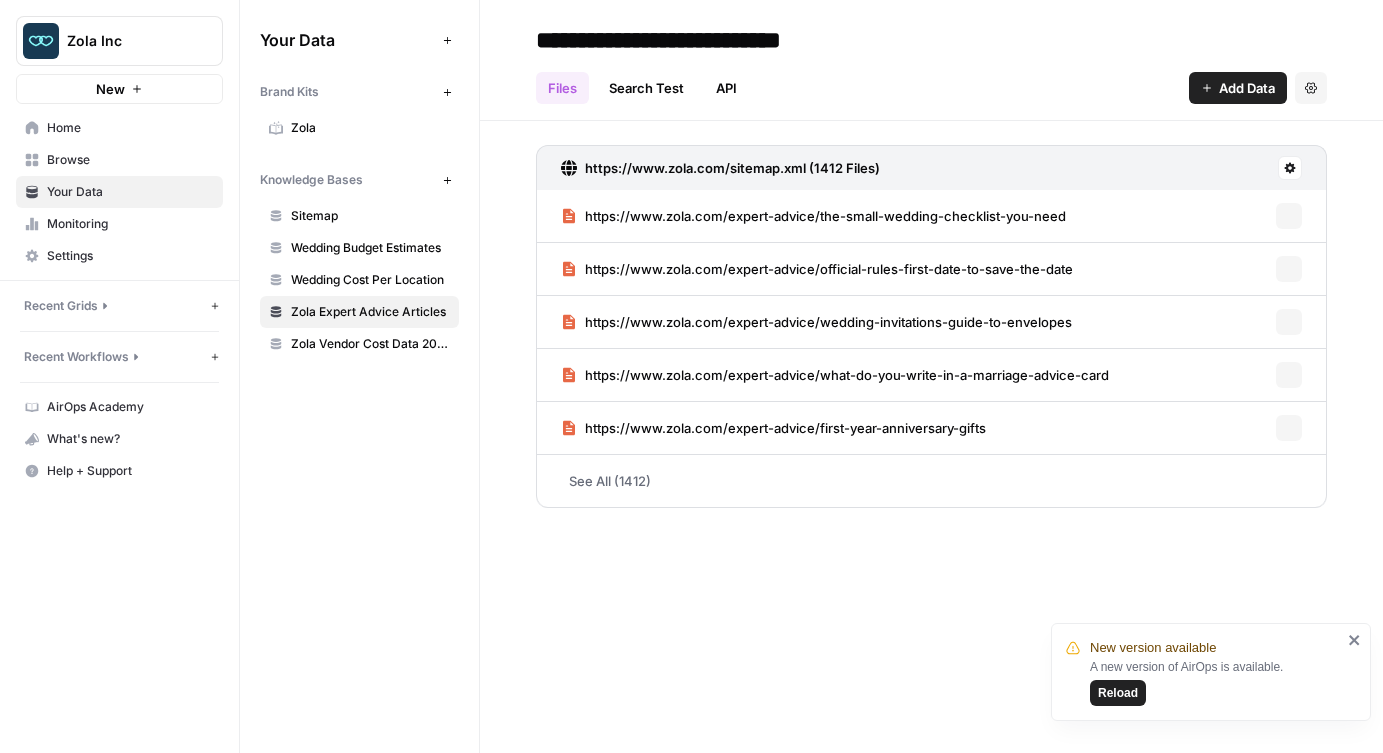 click on "Wedding Cost Per Location" at bounding box center (370, 280) 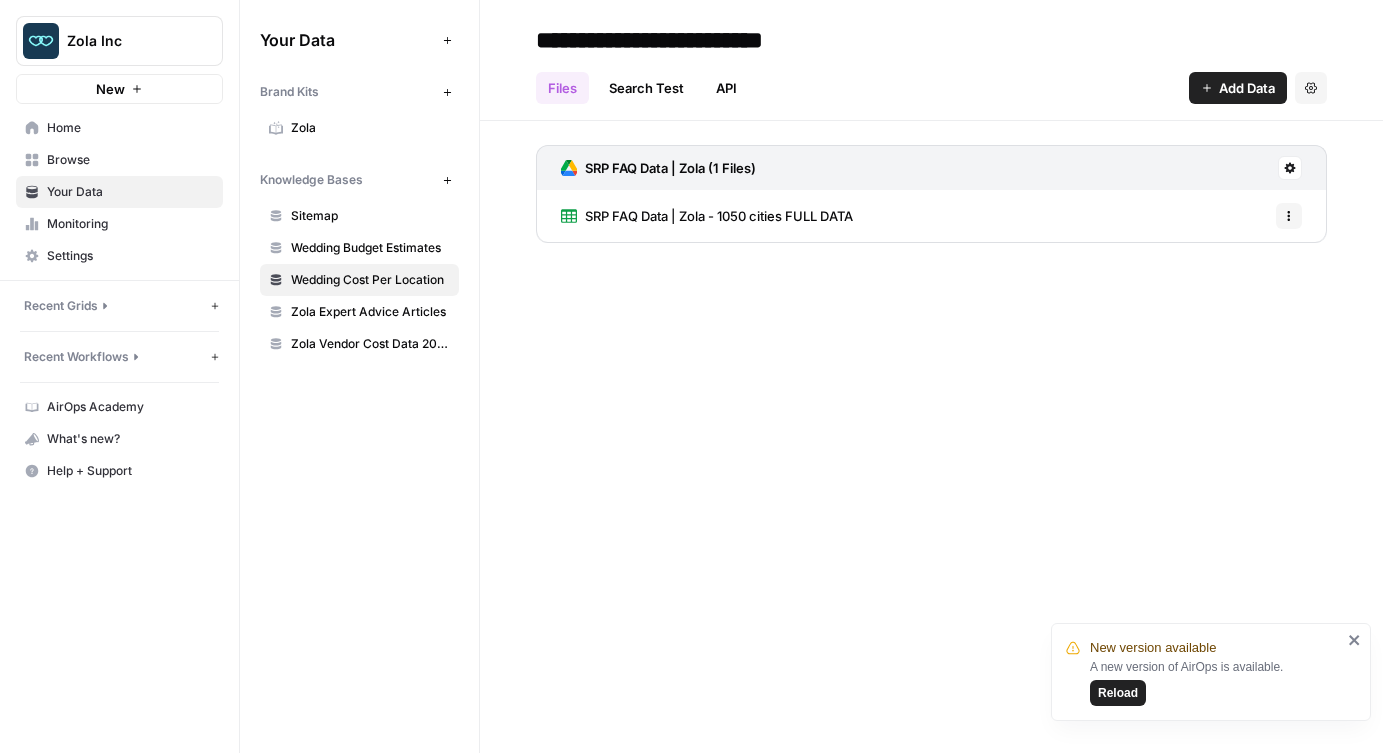 click on "SRP FAQ Data | Zola - 1050 cities FULL DATA" at bounding box center [719, 216] 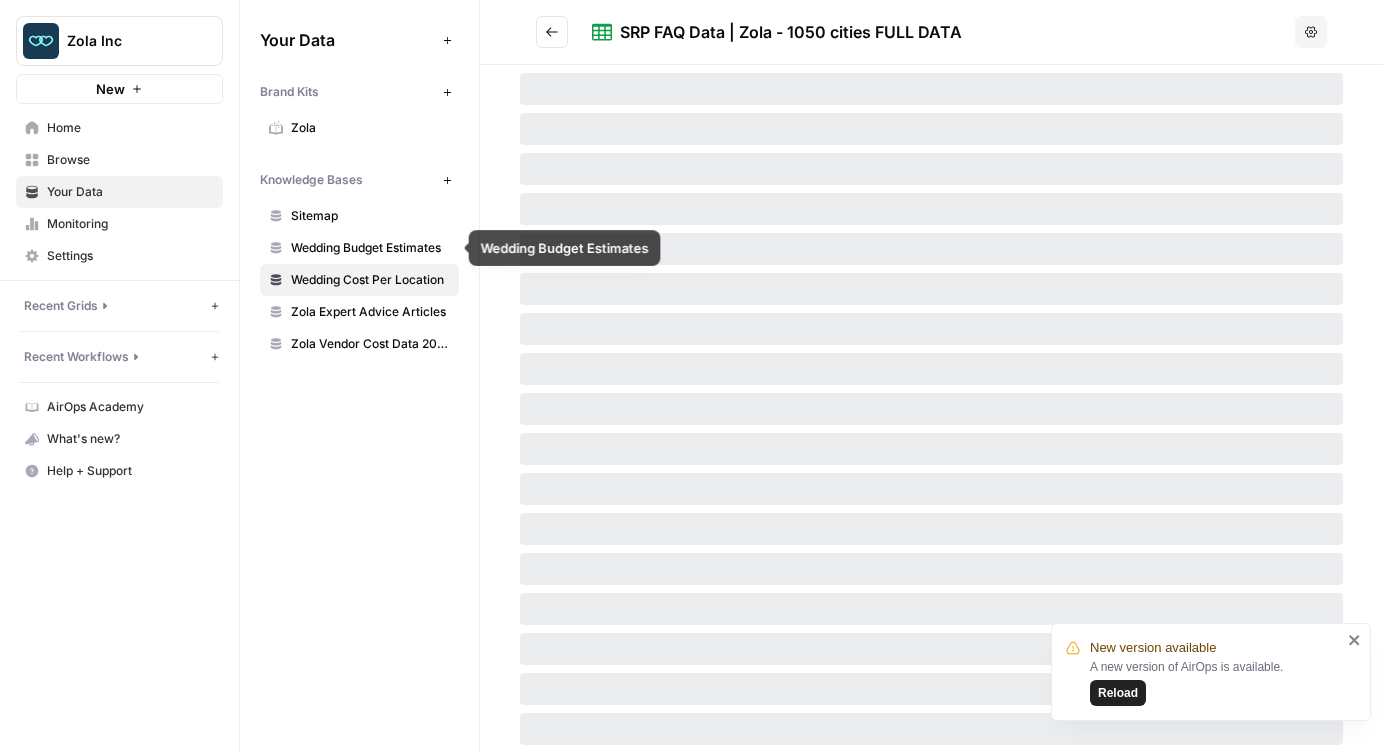 click on "Wedding Budget Estimates" at bounding box center (370, 248) 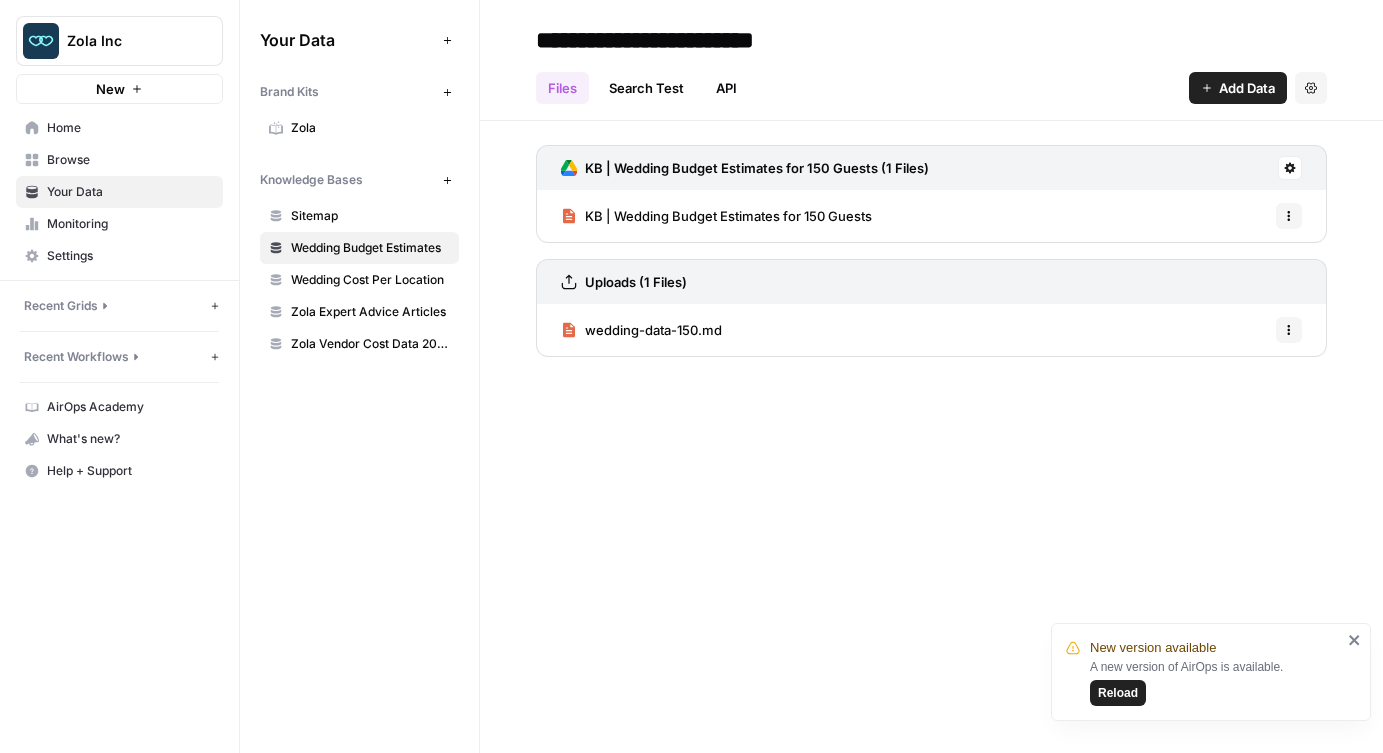 click on "KB | Wedding Budget Estimates for 150 Guests" at bounding box center (728, 216) 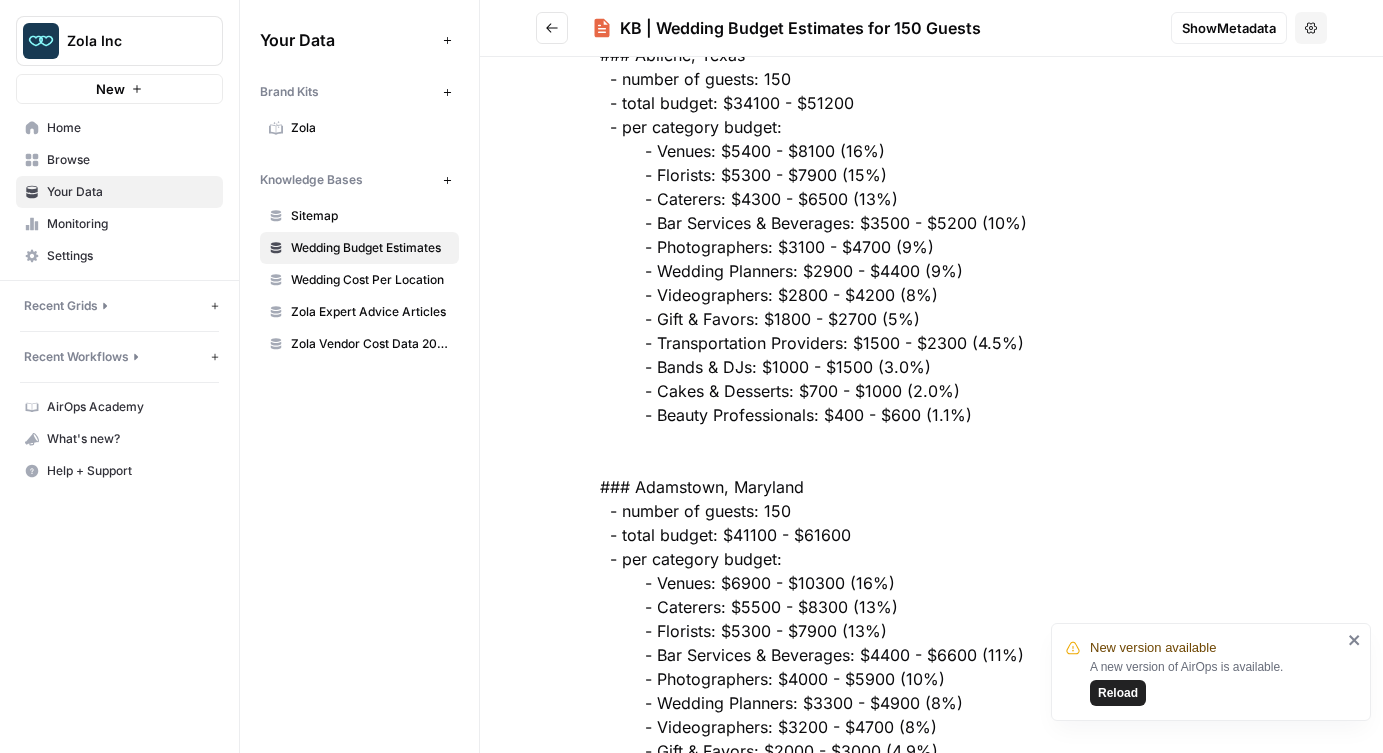 scroll, scrollTop: 0, scrollLeft: 0, axis: both 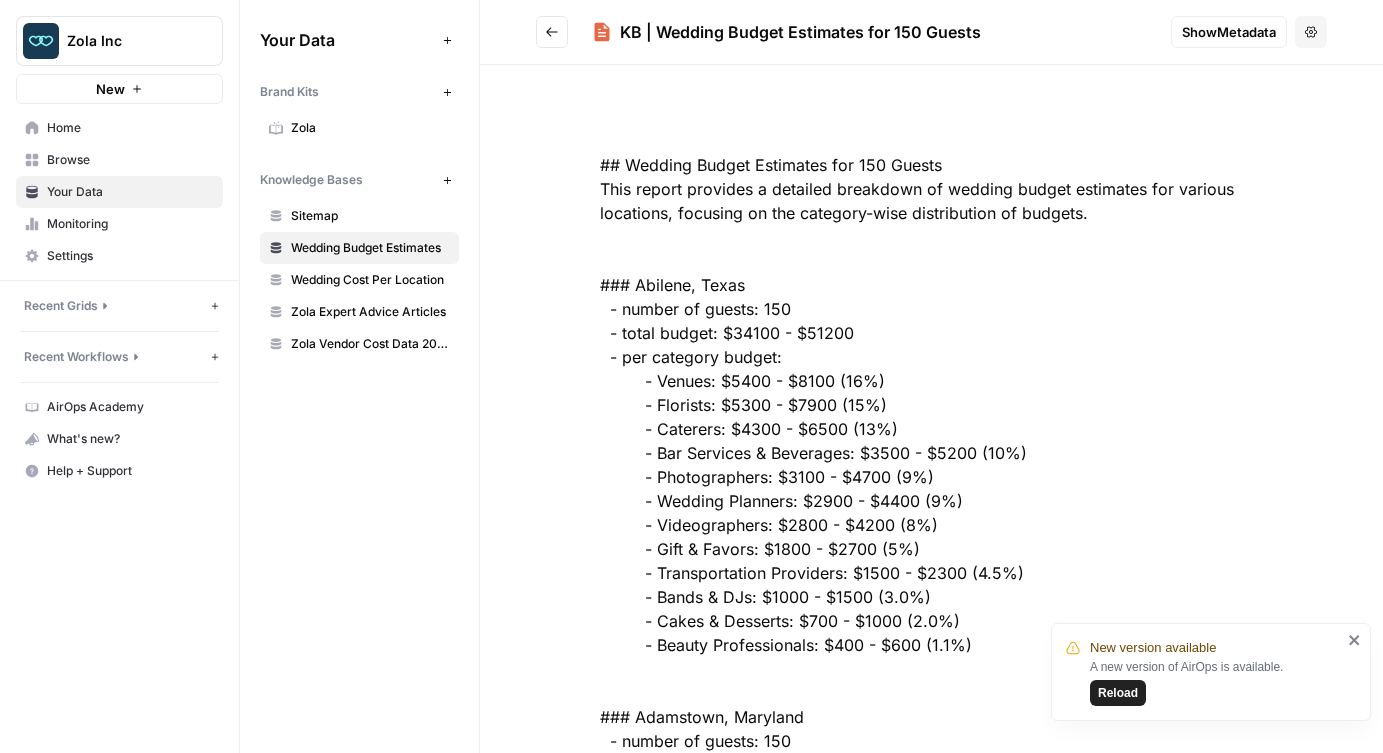 click on "Wedding Cost Per Location" at bounding box center [370, 280] 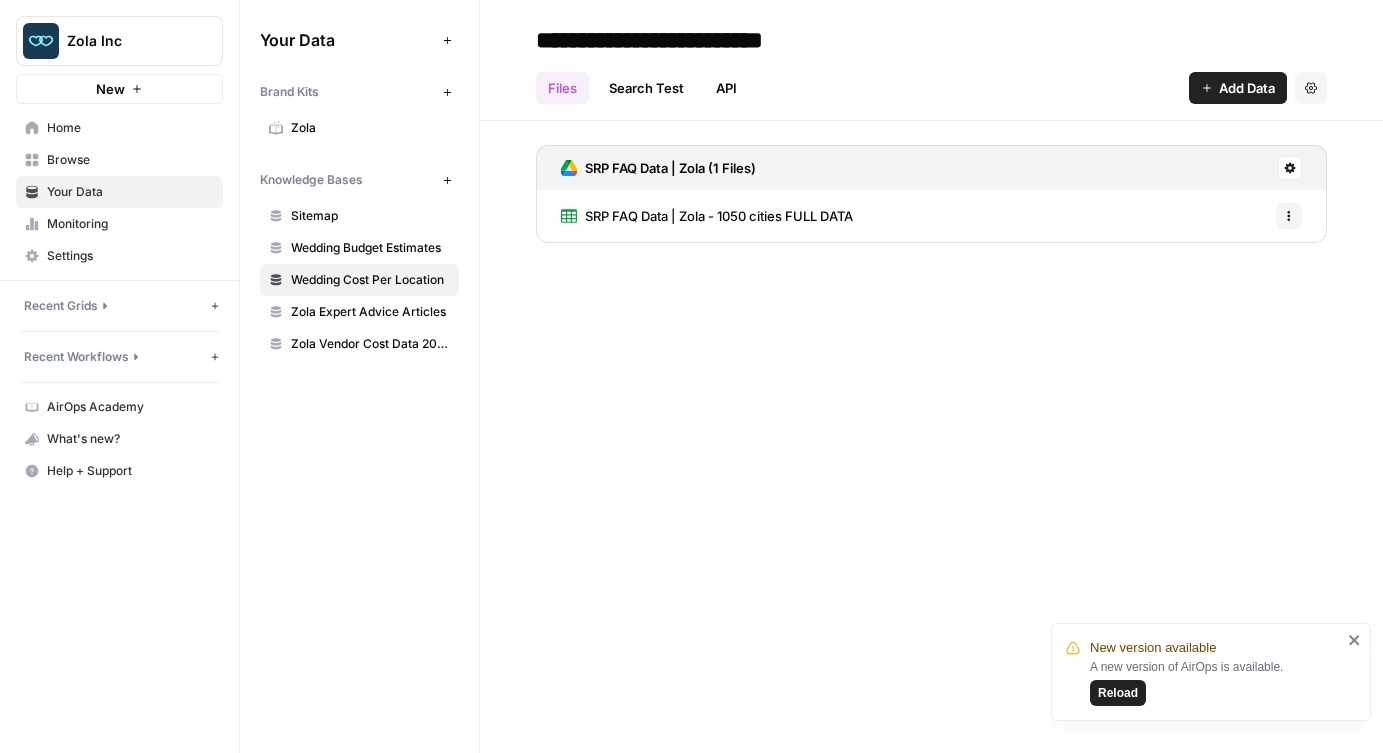 click on "SRP FAQ Data | Zola - 1050 cities FULL DATA" at bounding box center [707, 216] 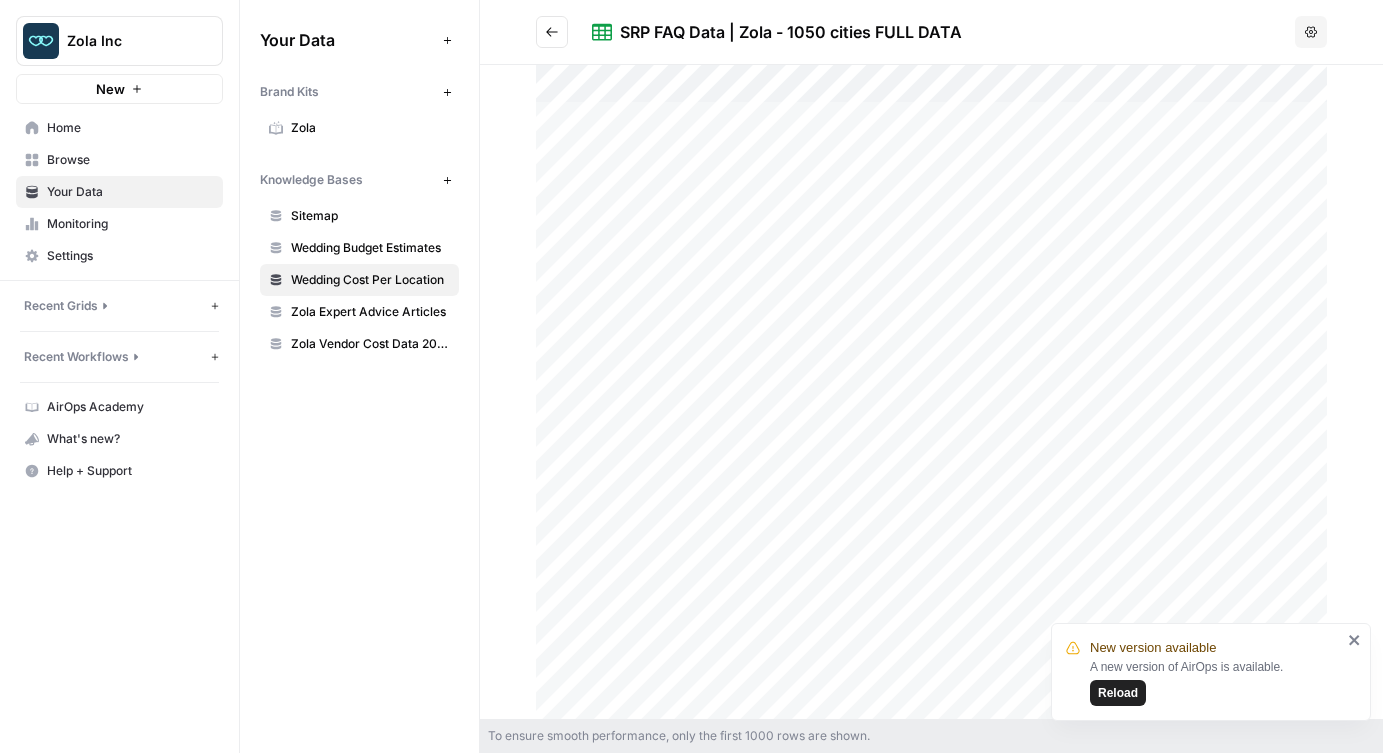 click on "Wedding Budget Estimates" at bounding box center [359, 248] 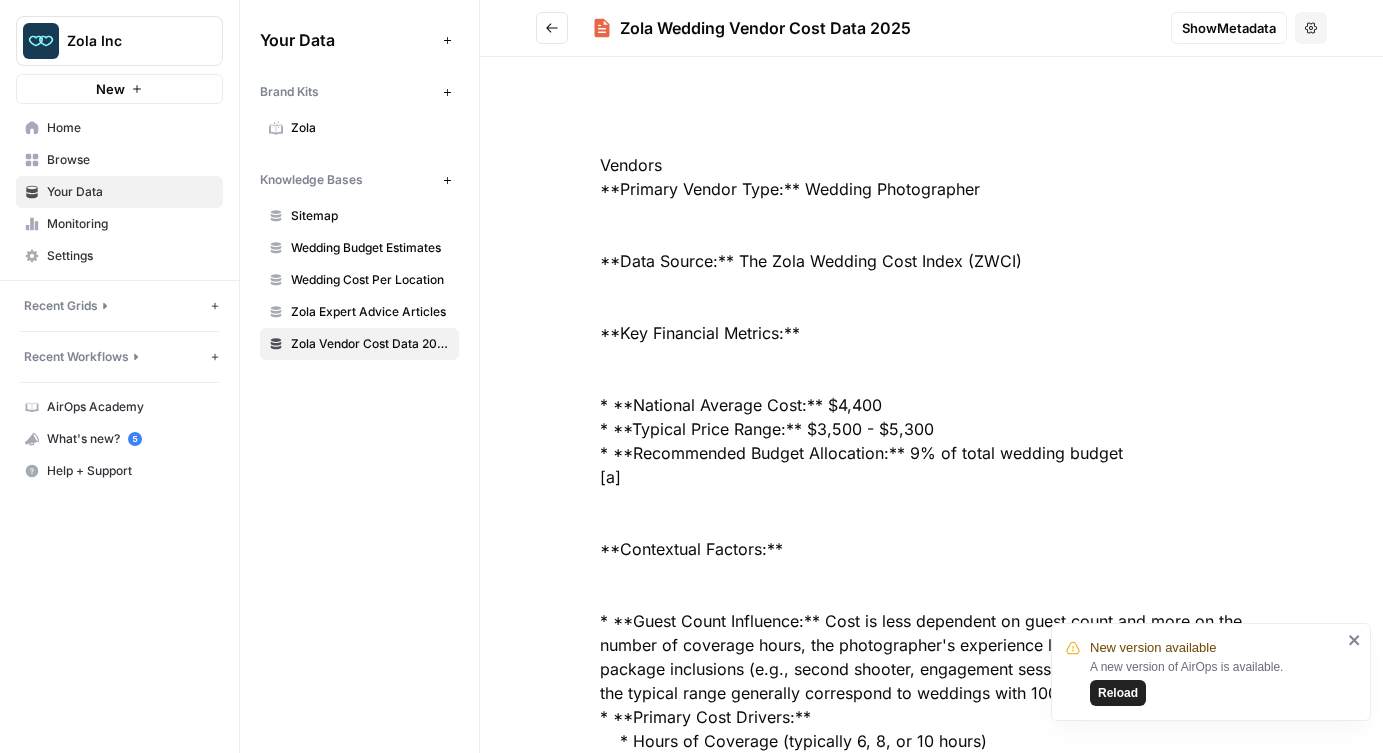 scroll, scrollTop: 0, scrollLeft: 0, axis: both 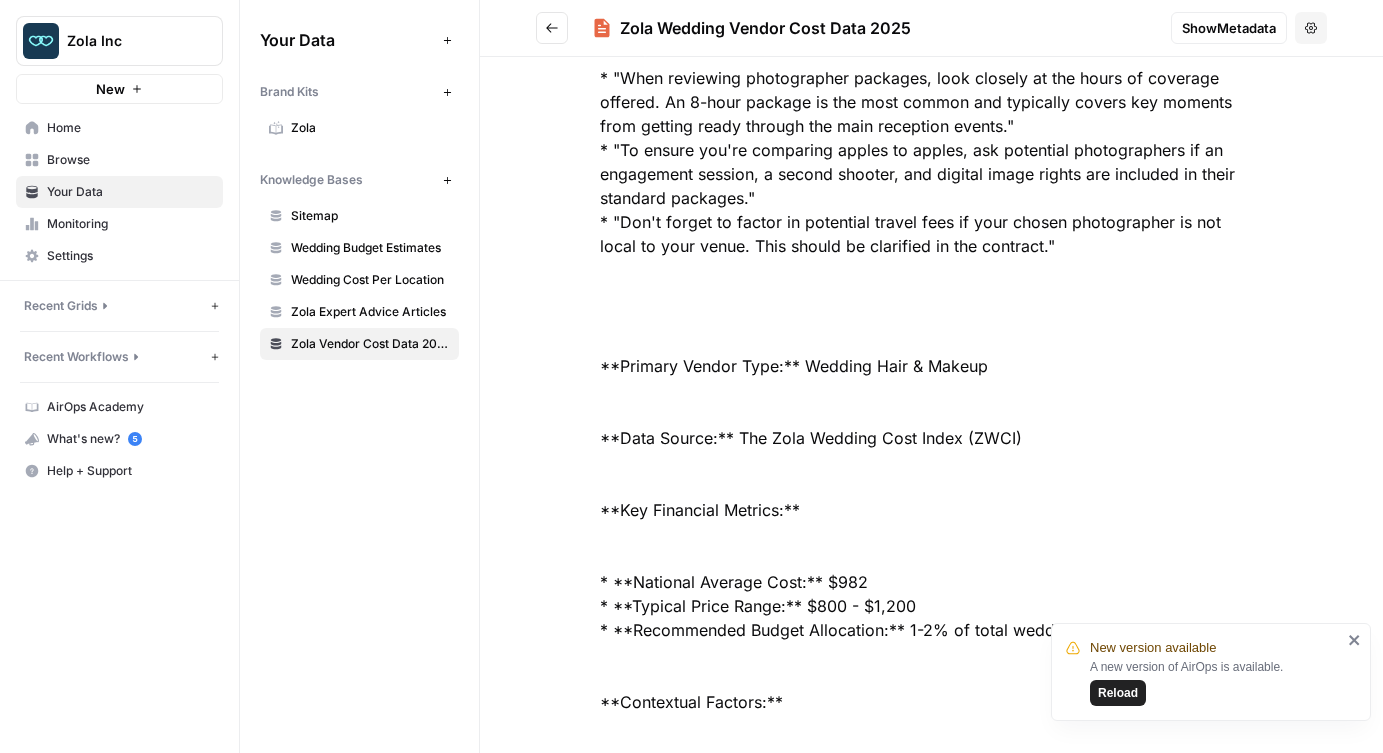 click 